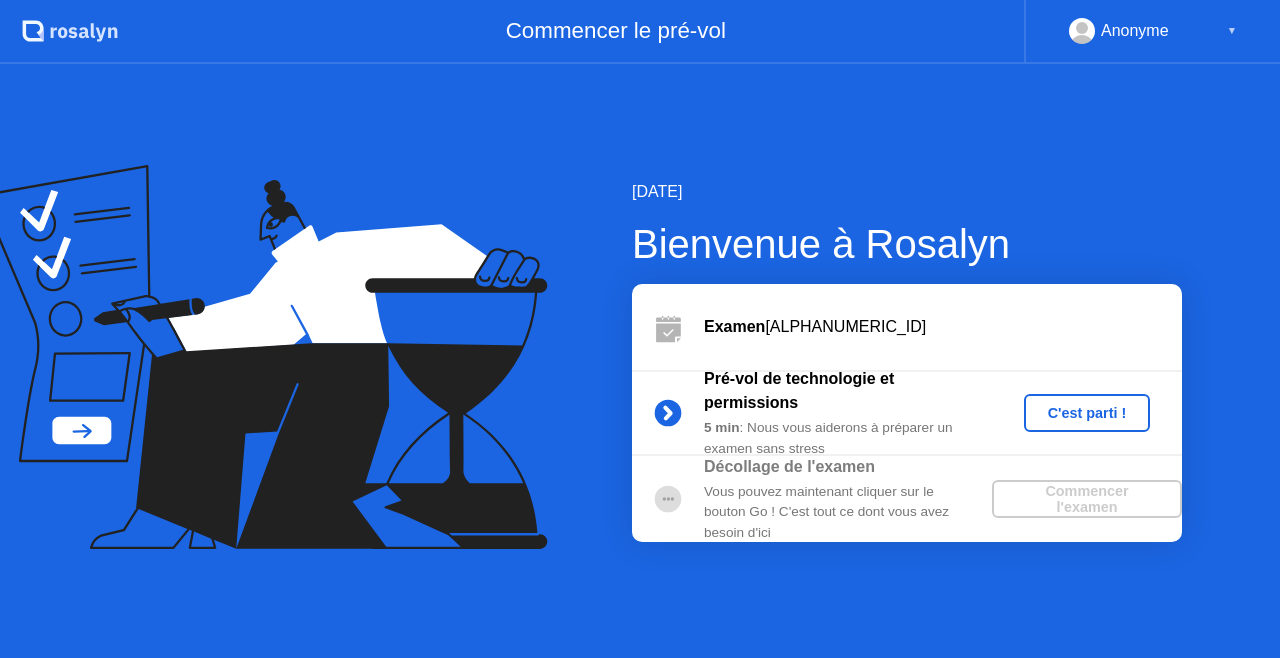scroll, scrollTop: 0, scrollLeft: 0, axis: both 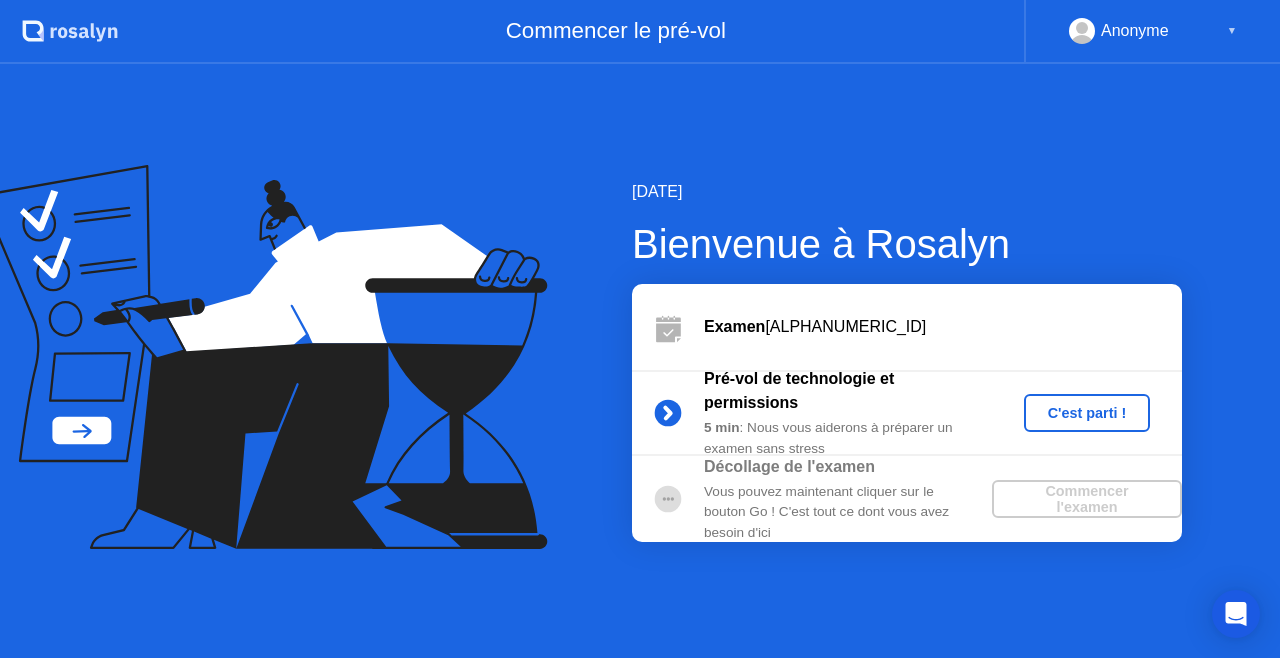 click on "C'est parti !" 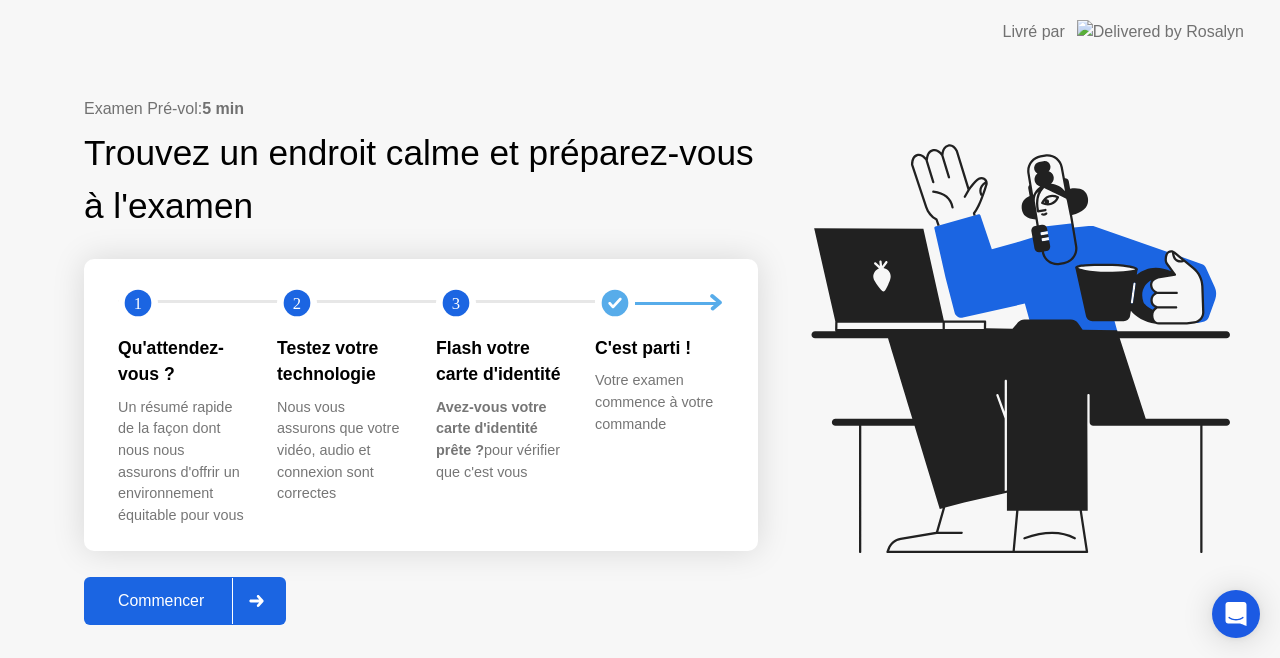 click on "Commencer" 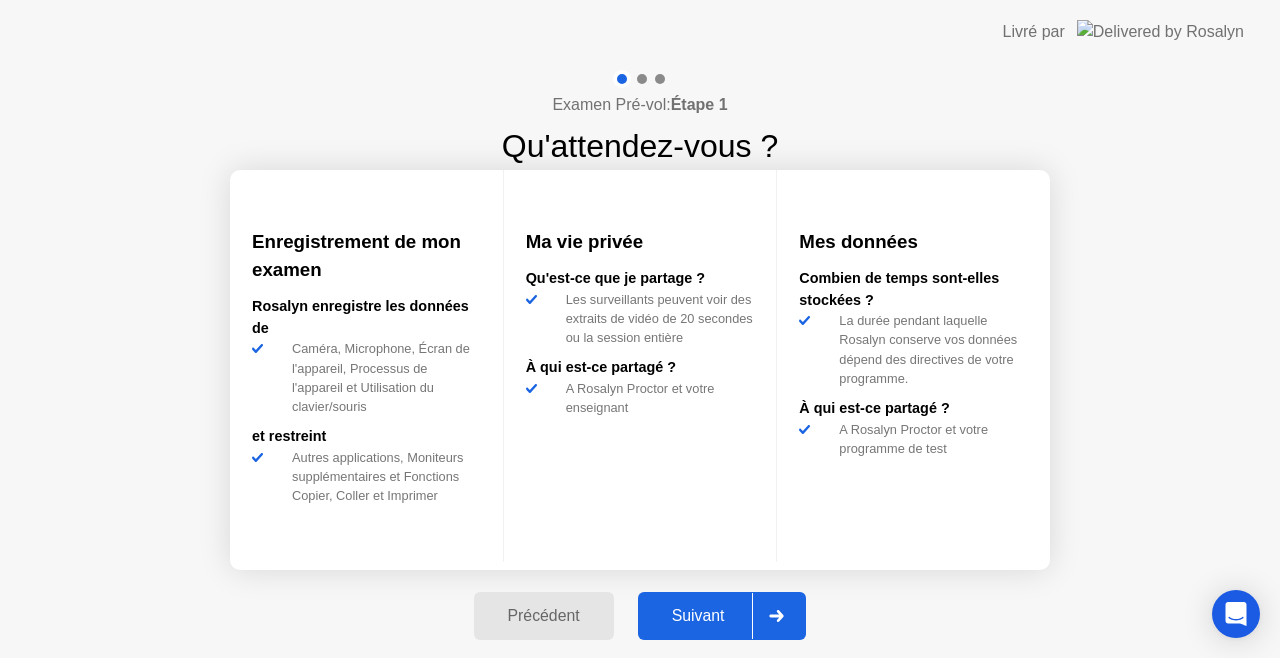 click on "Suivant" 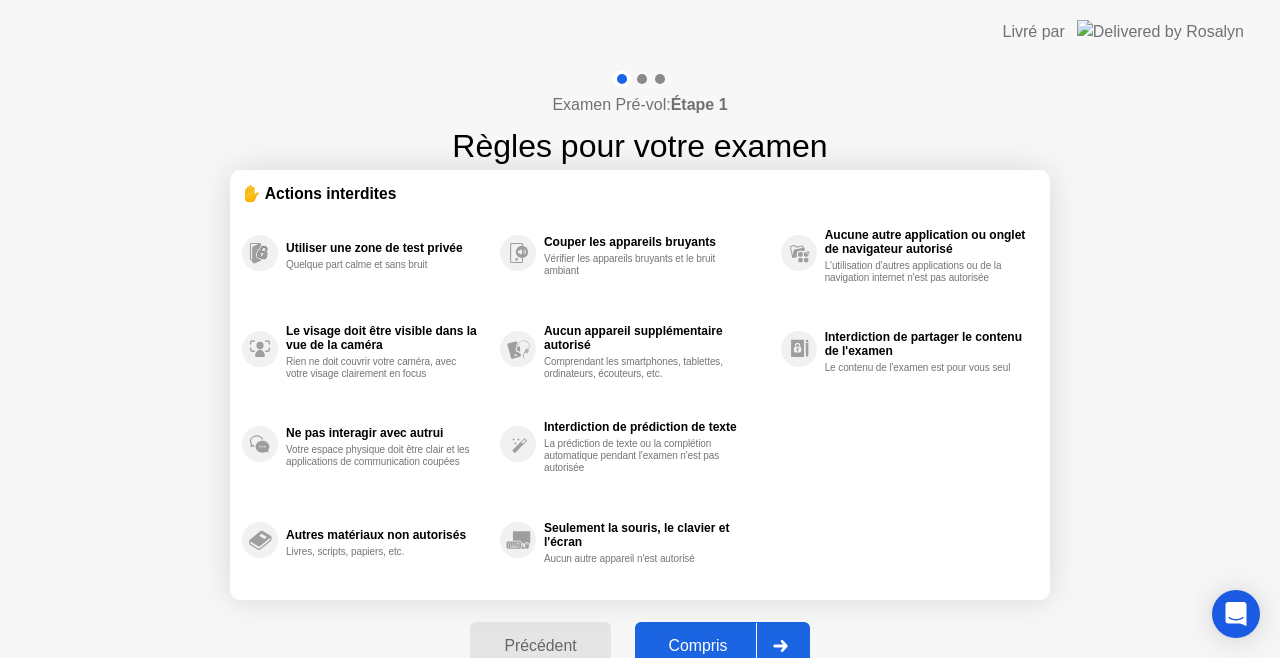 click on "Compris" 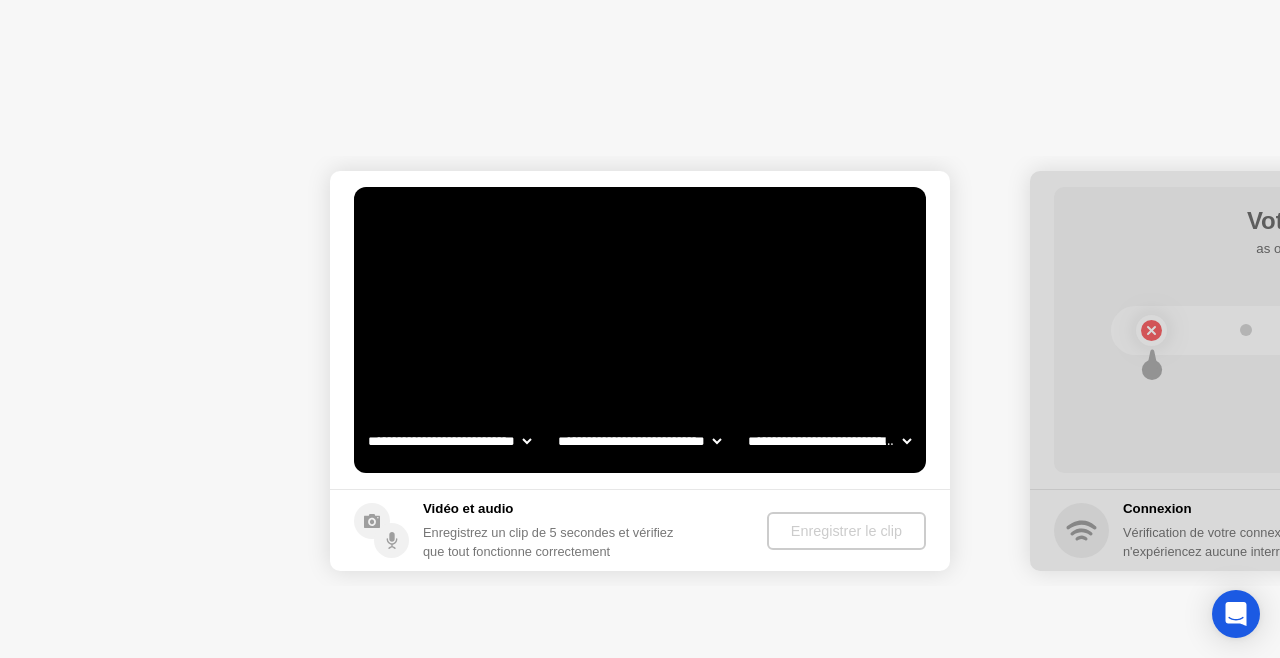 select on "**********" 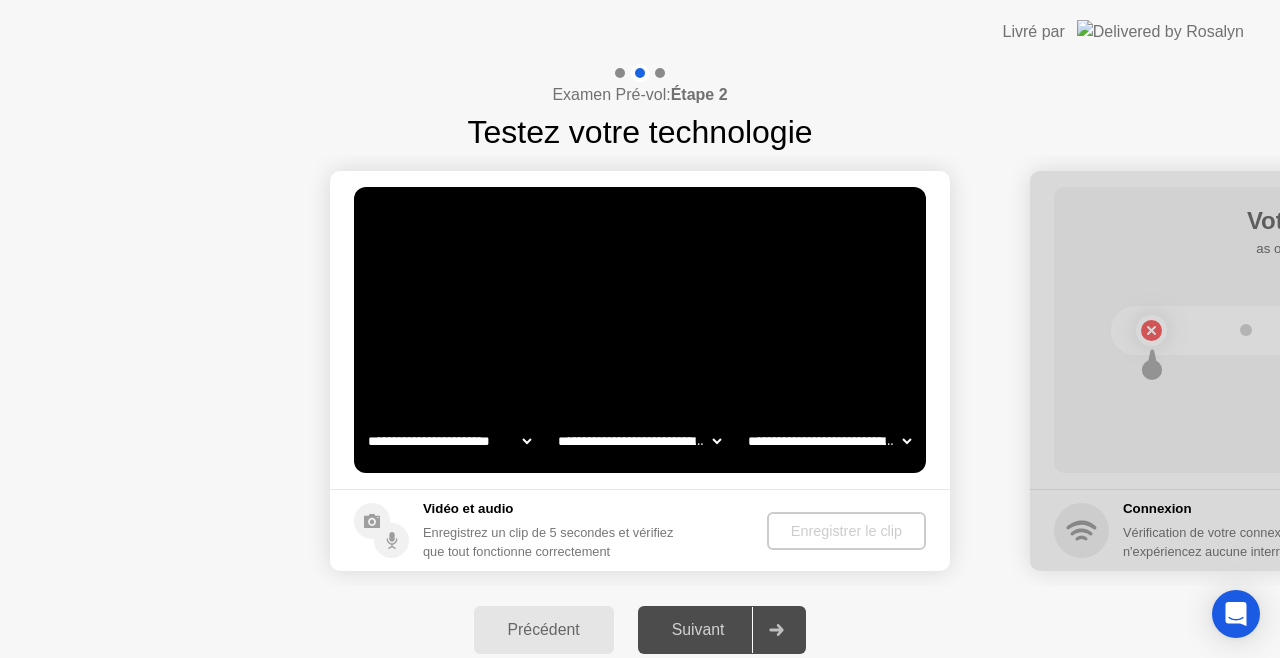 click 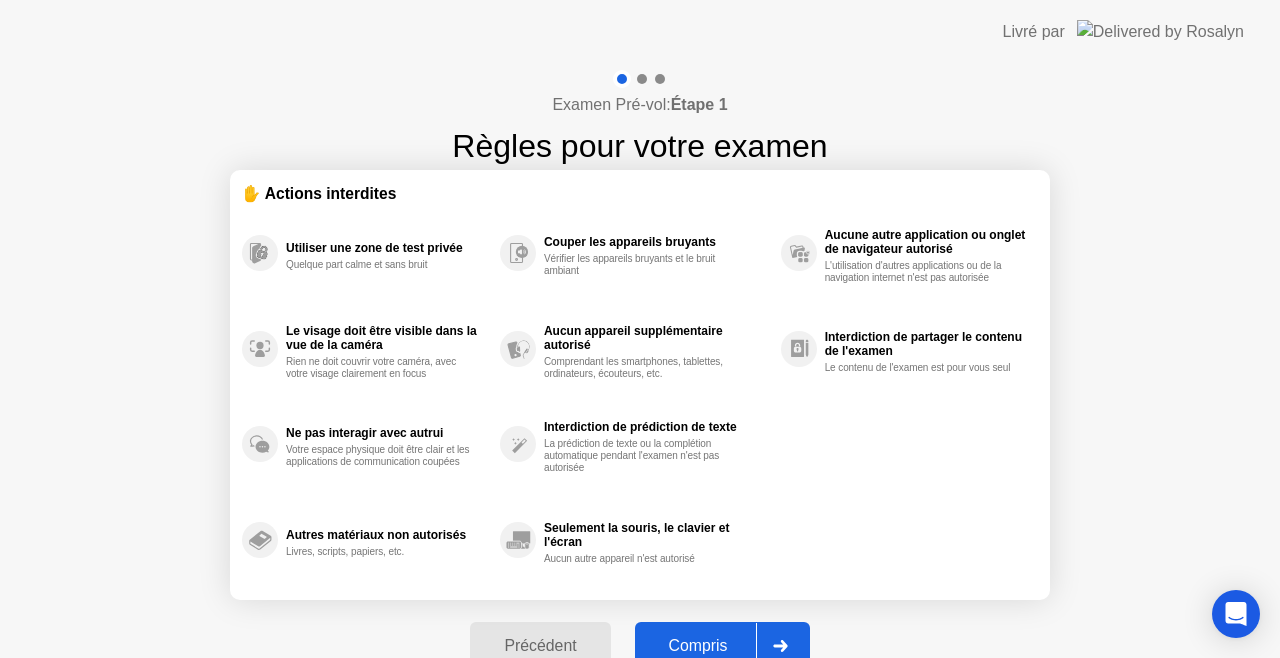 click on "Compris" 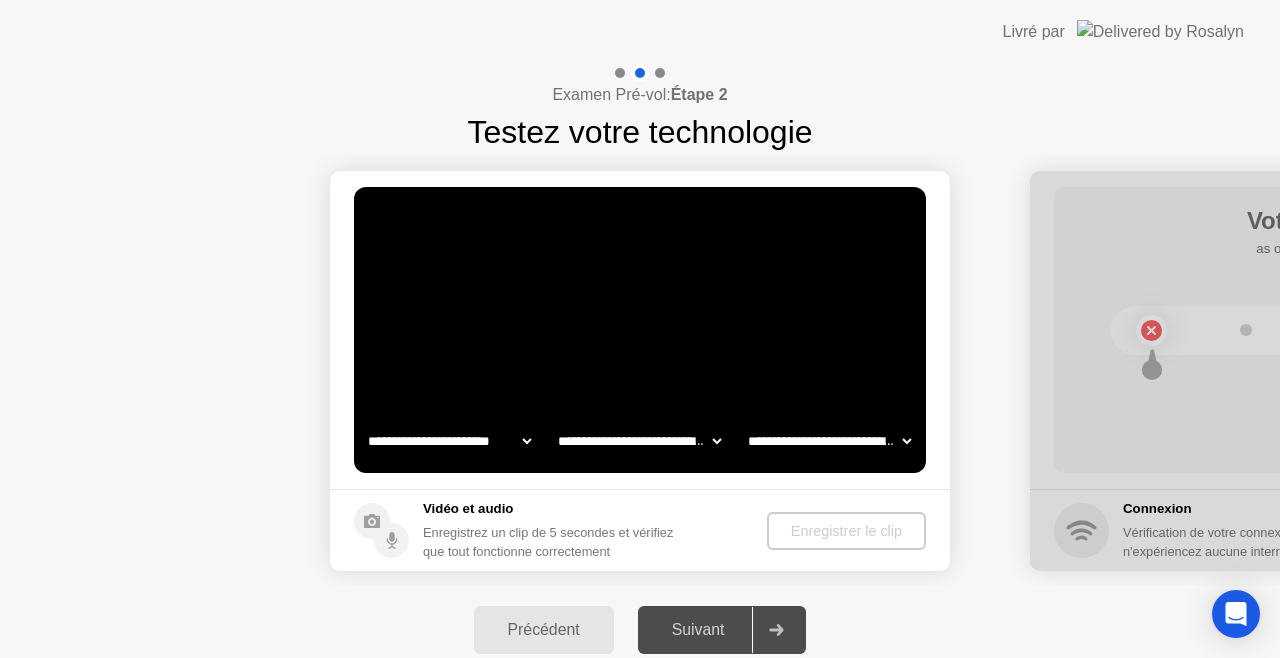 click 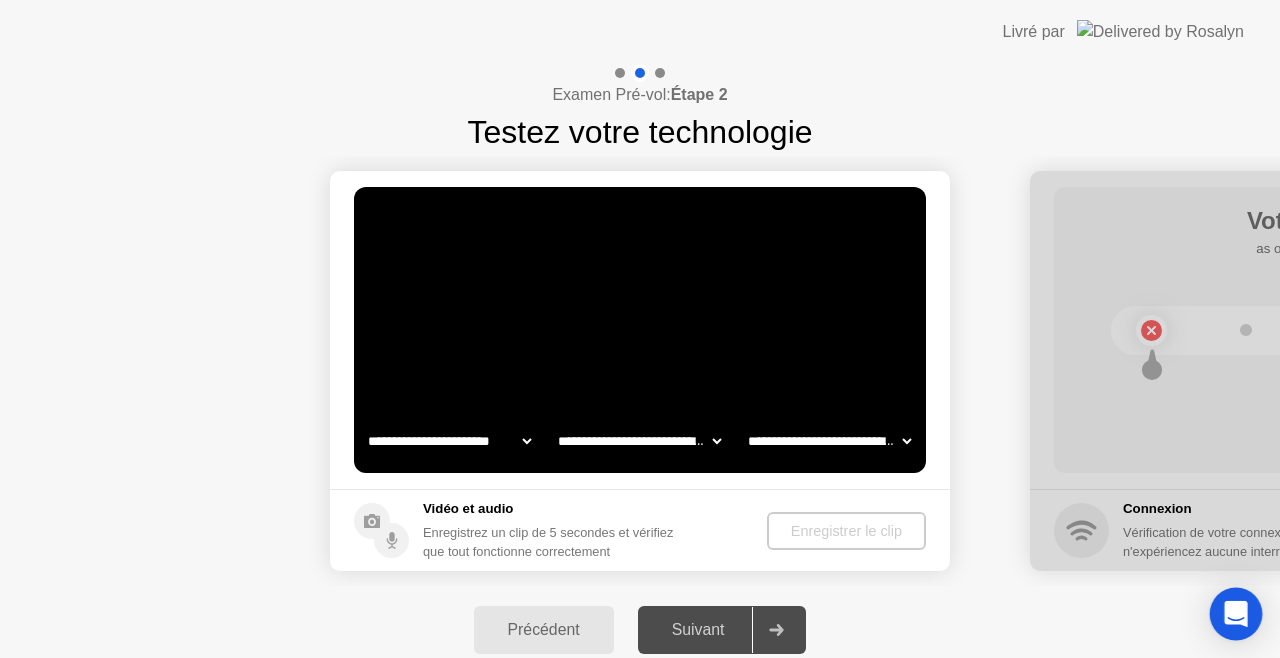 click 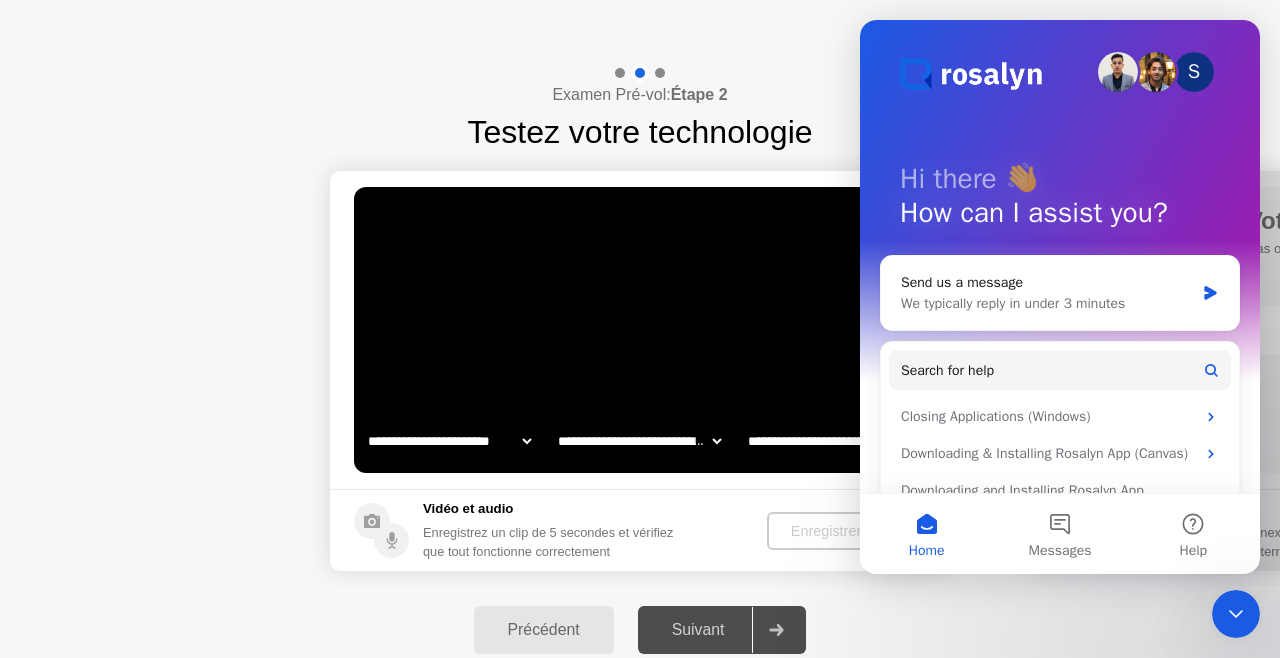 scroll, scrollTop: 0, scrollLeft: 0, axis: both 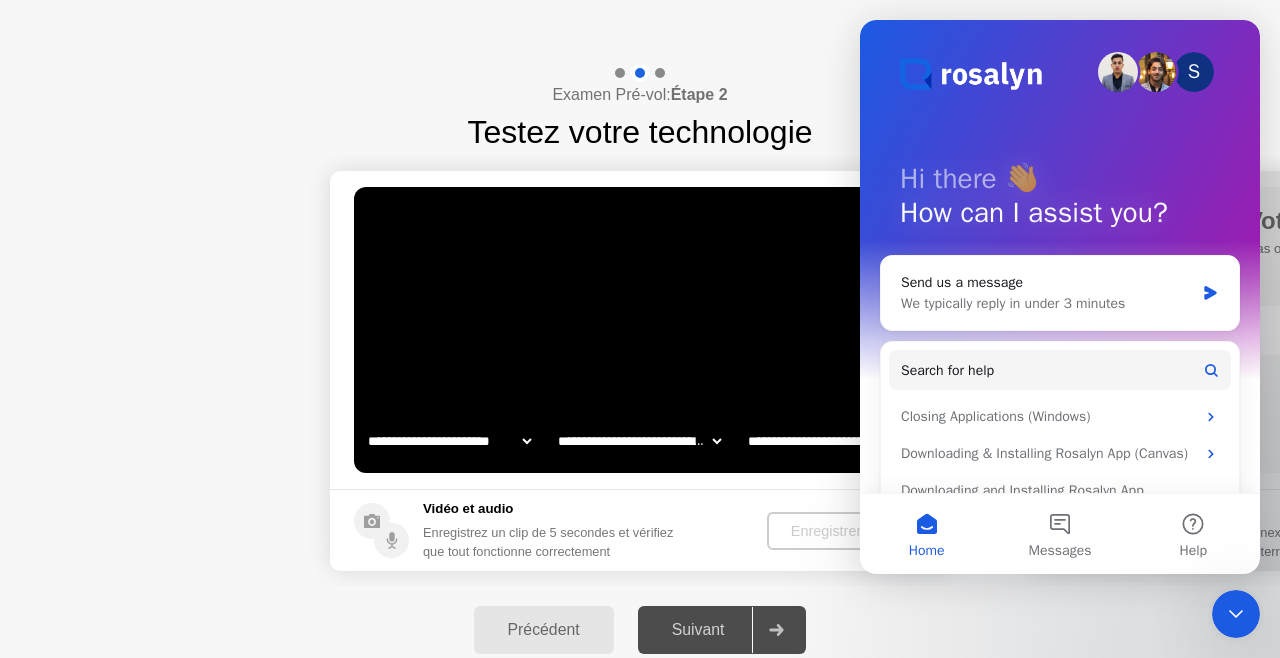 click on "Examen Pré-vol:  Étape 2 Testez votre technologie" 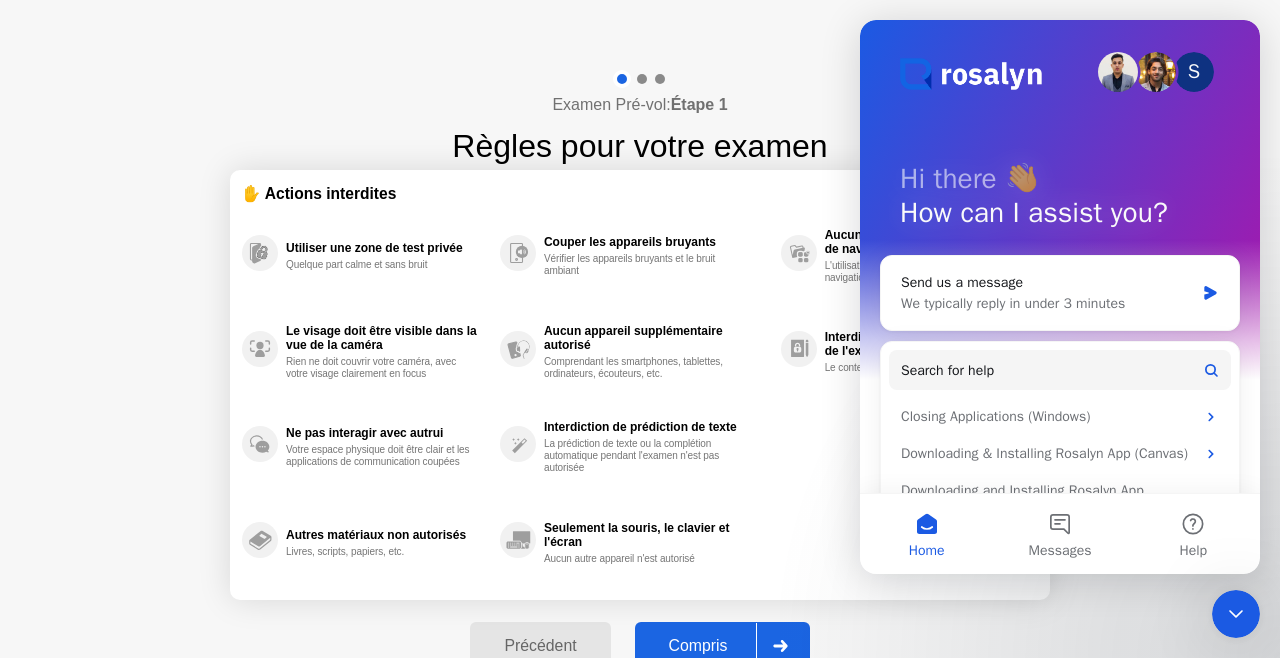 click 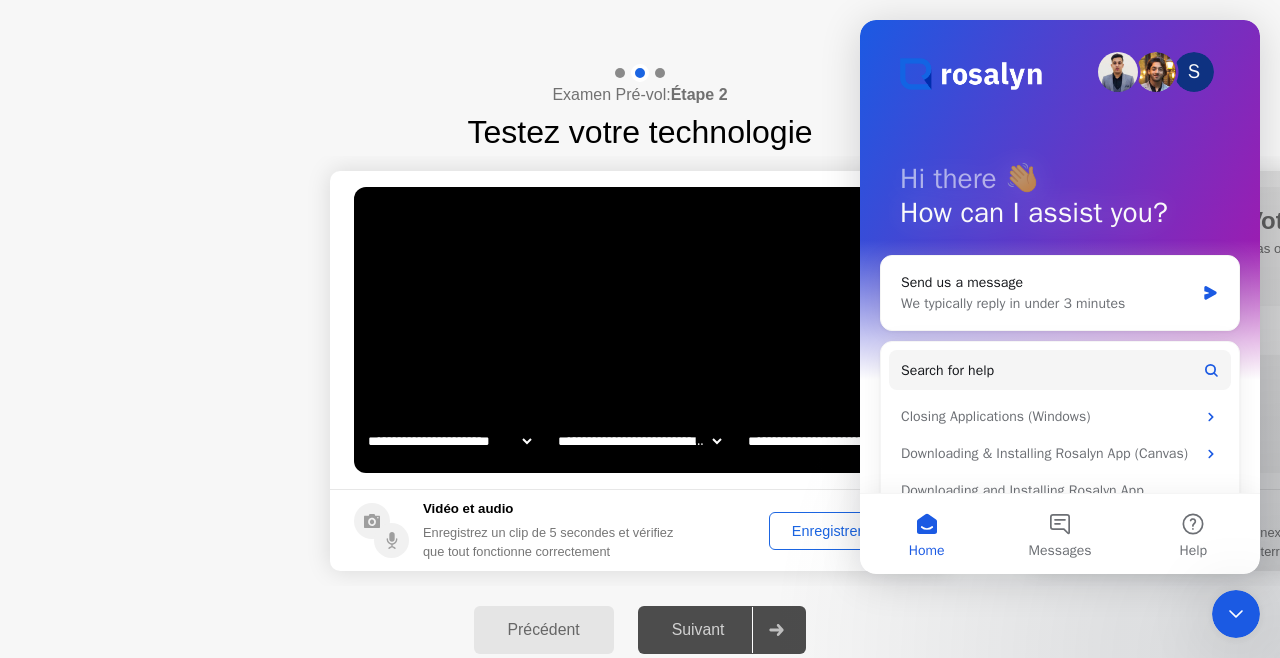 click on "**********" 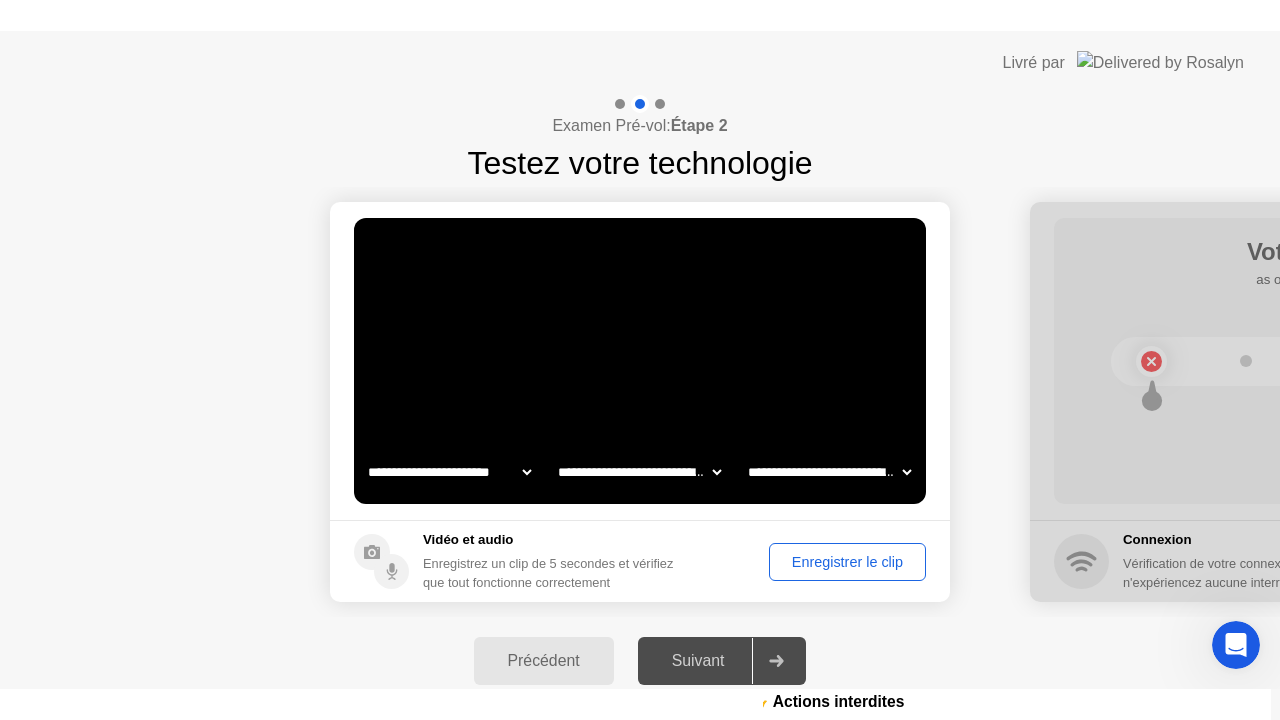 scroll, scrollTop: 0, scrollLeft: 0, axis: both 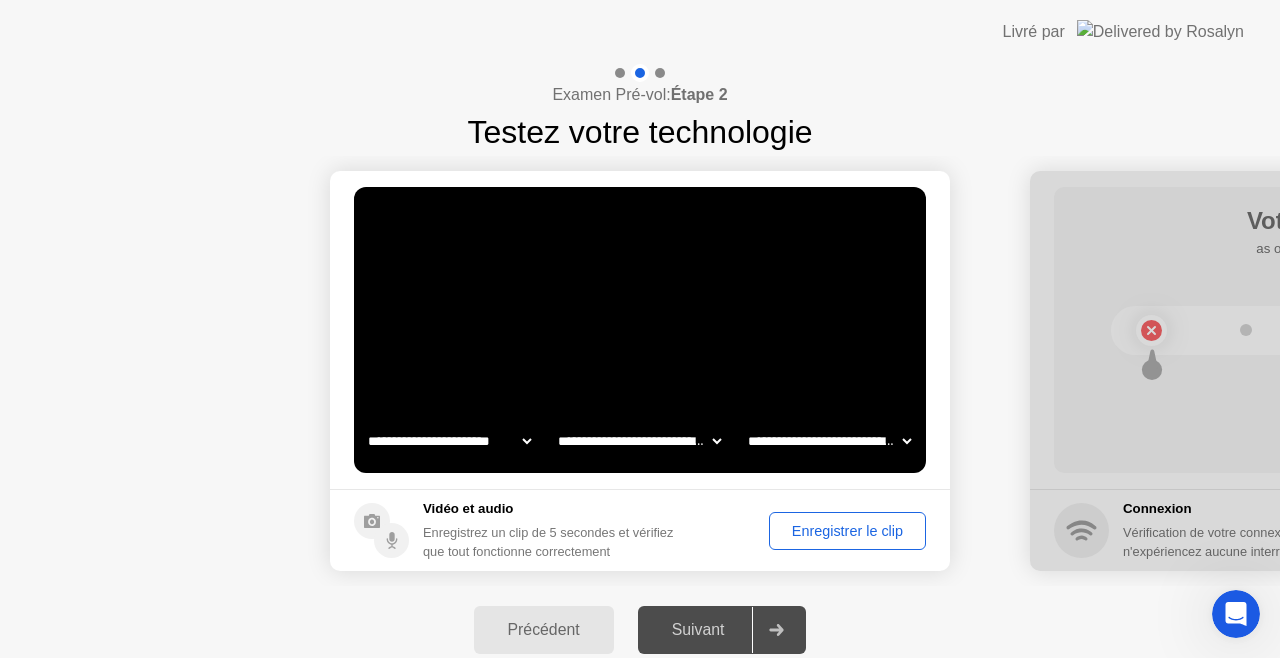 click on "Enregistrer le clip" 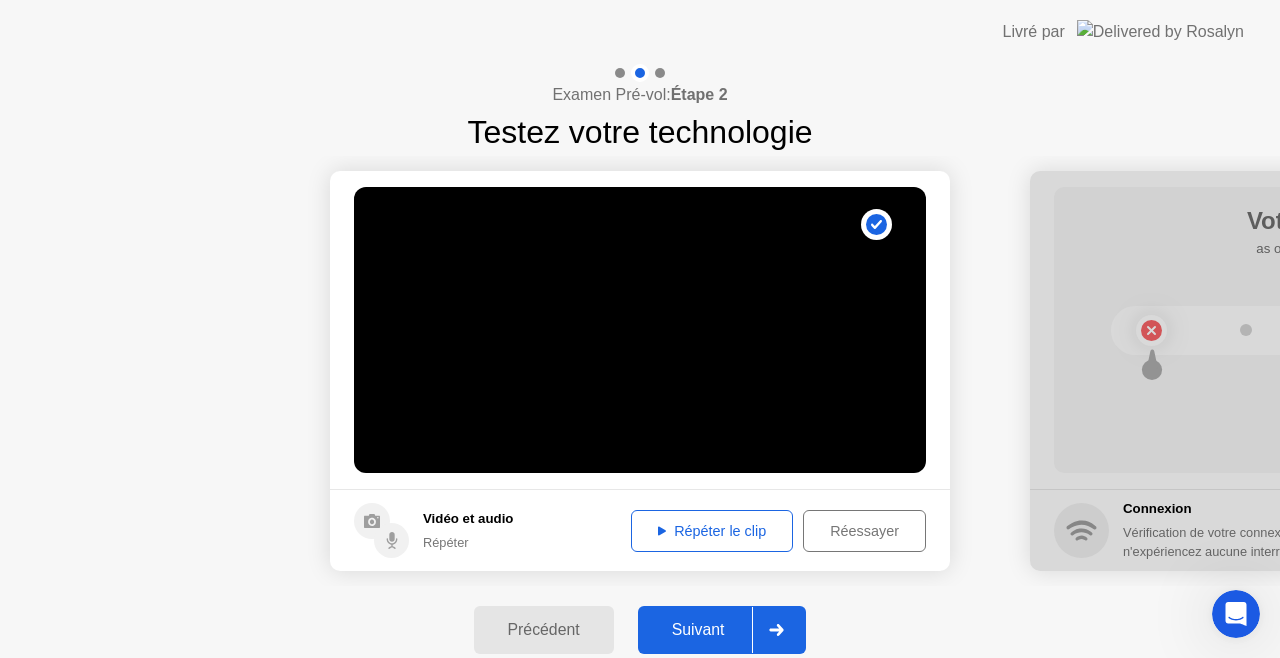 click 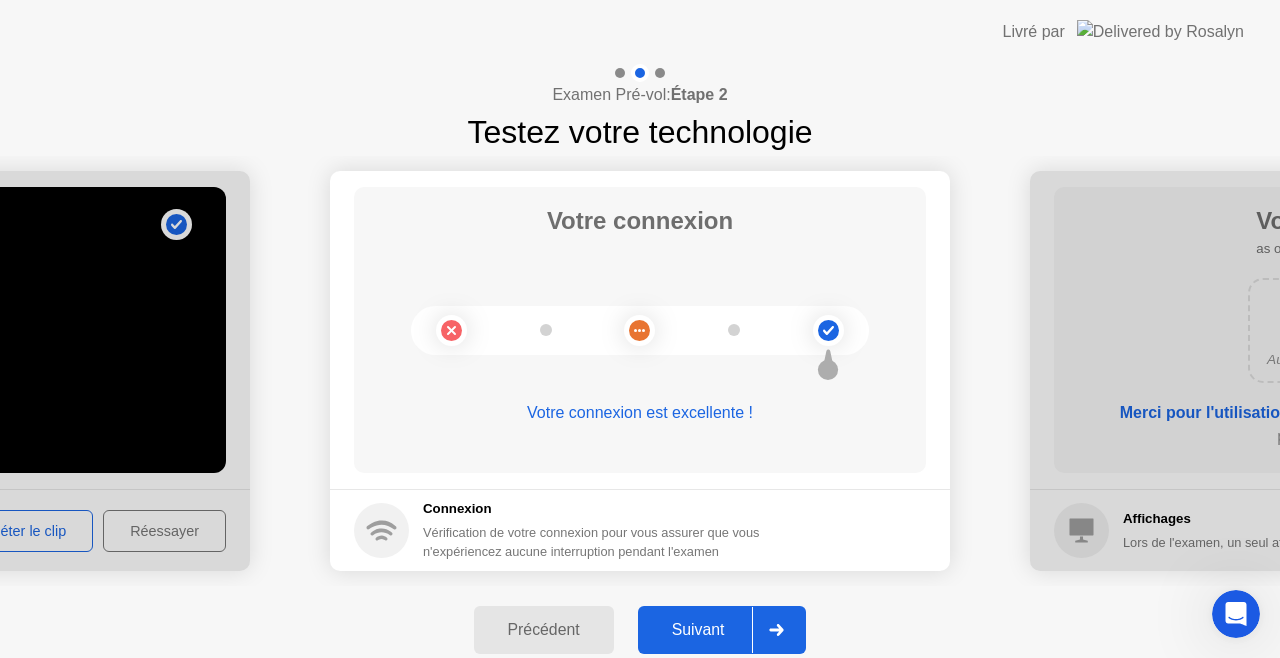 click 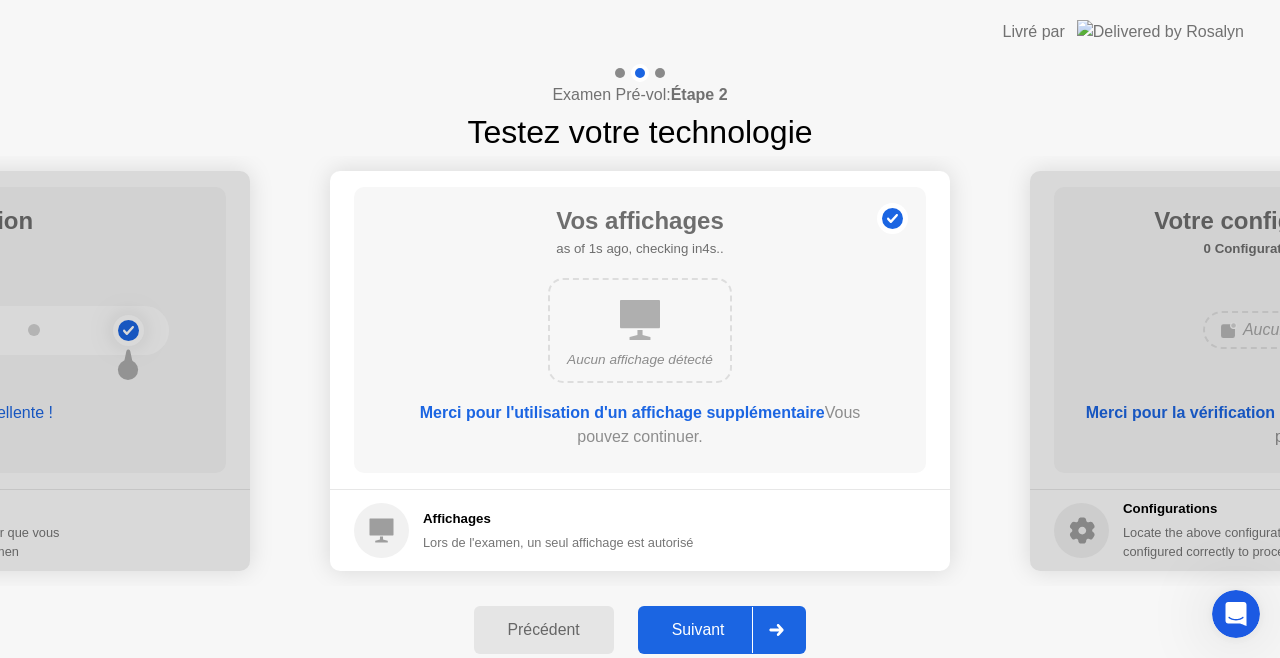 click 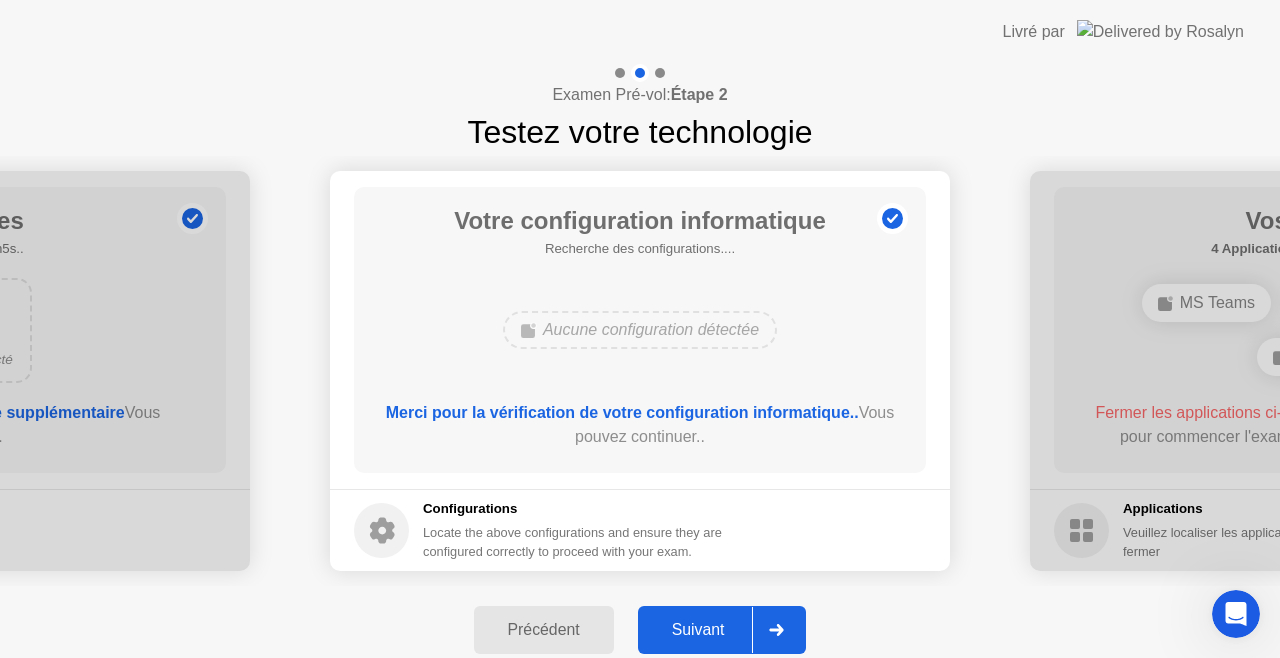 click 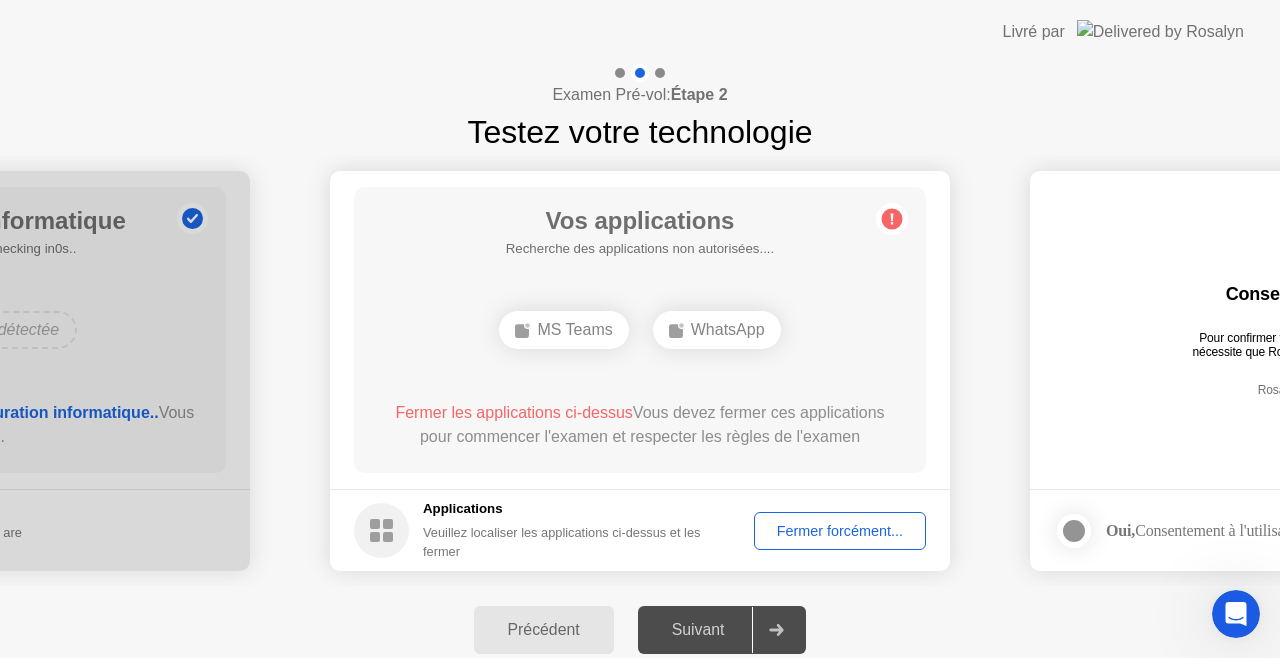 click on "Fermer forcément..." 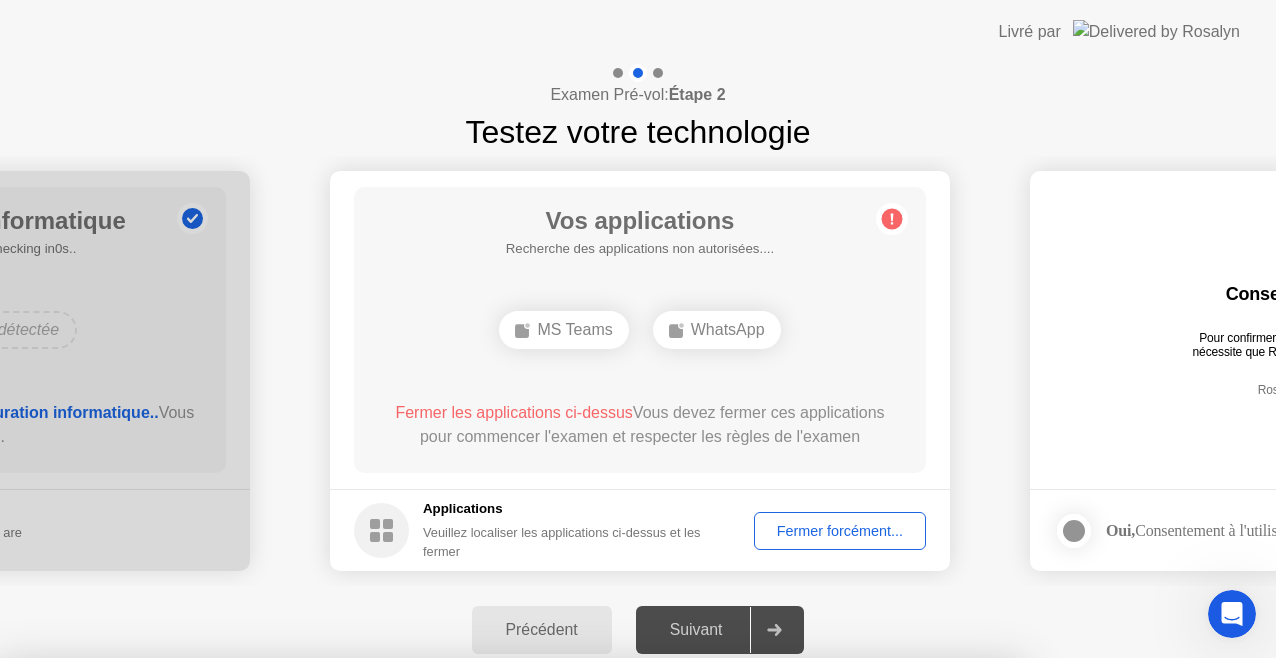 click on "Confirmer" at bounding box center (580, 934) 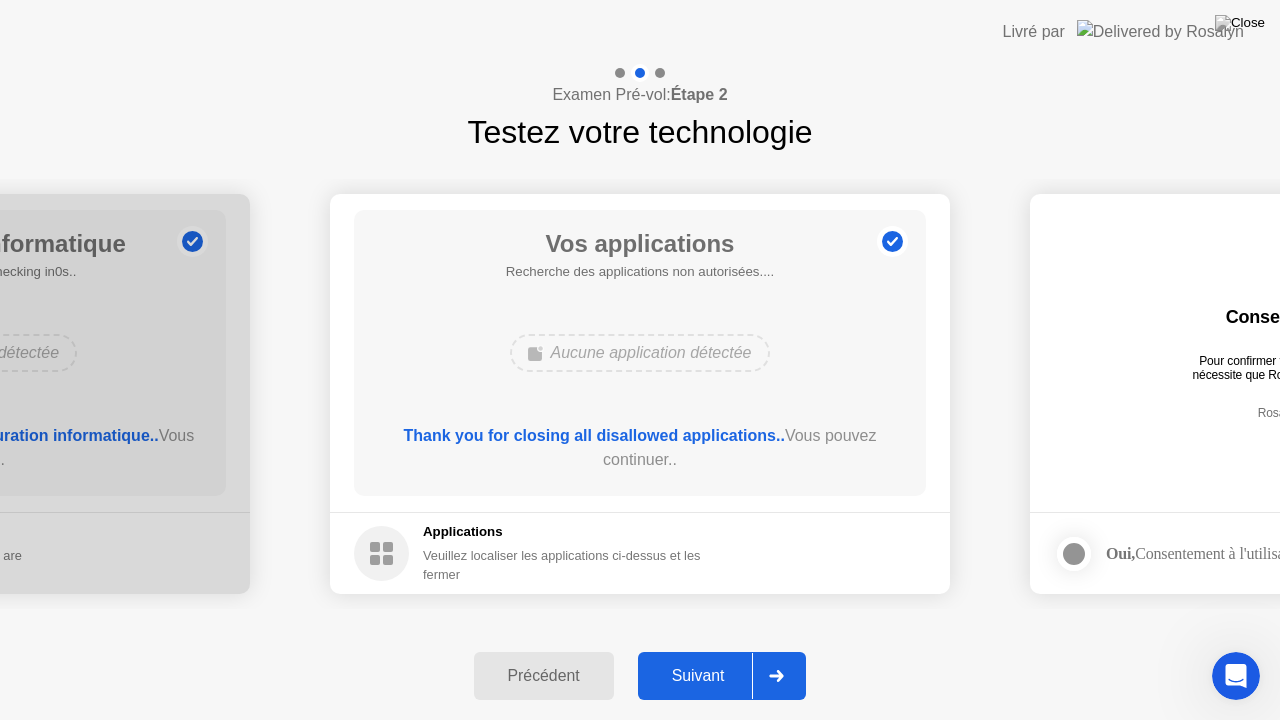 click 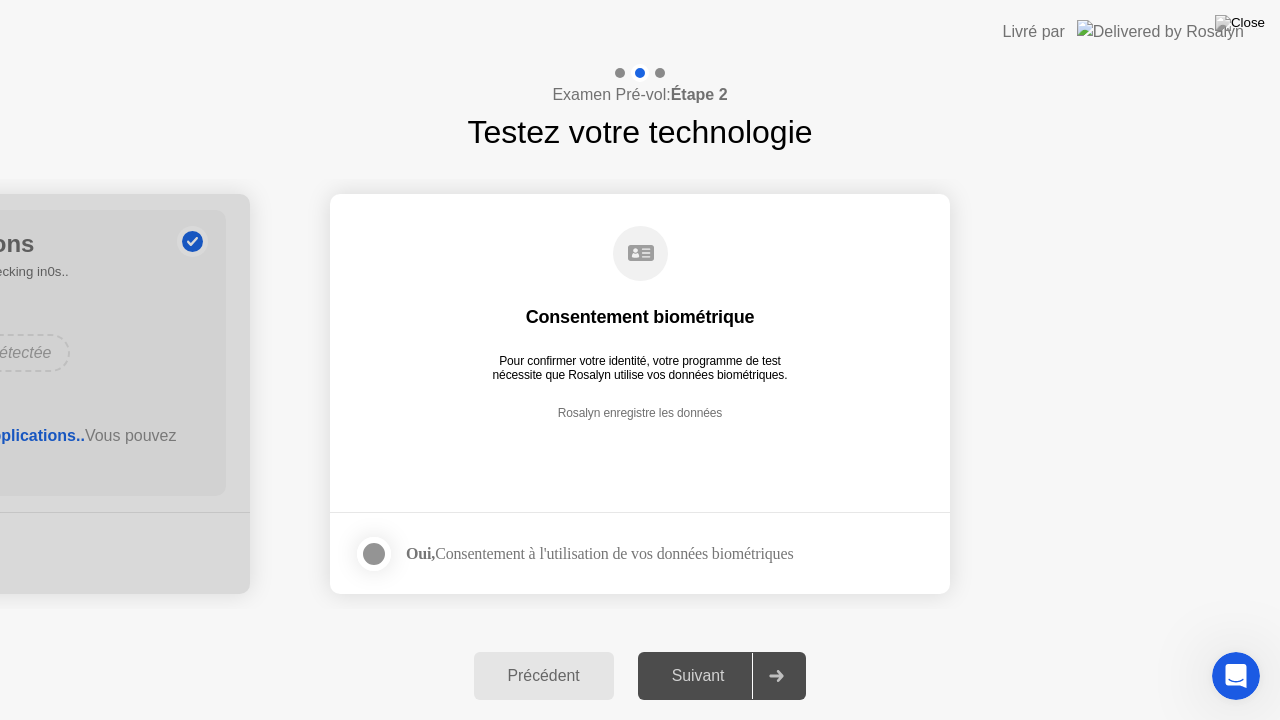 click 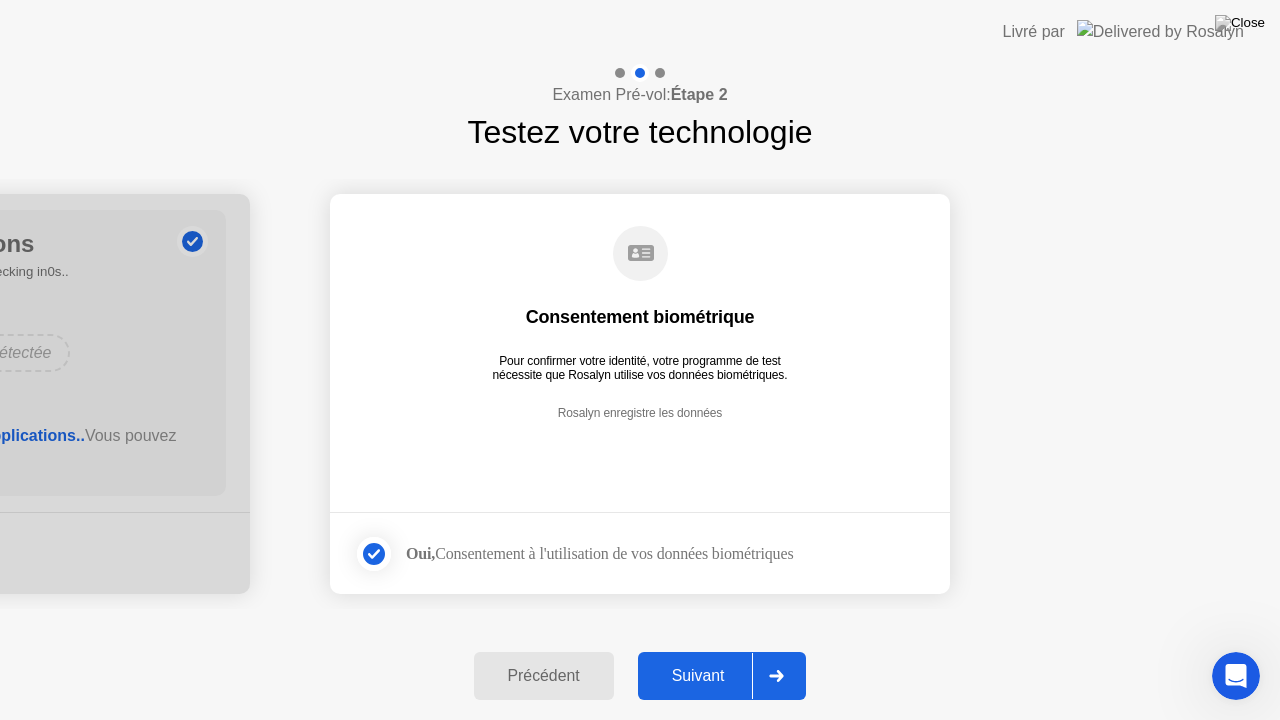 click 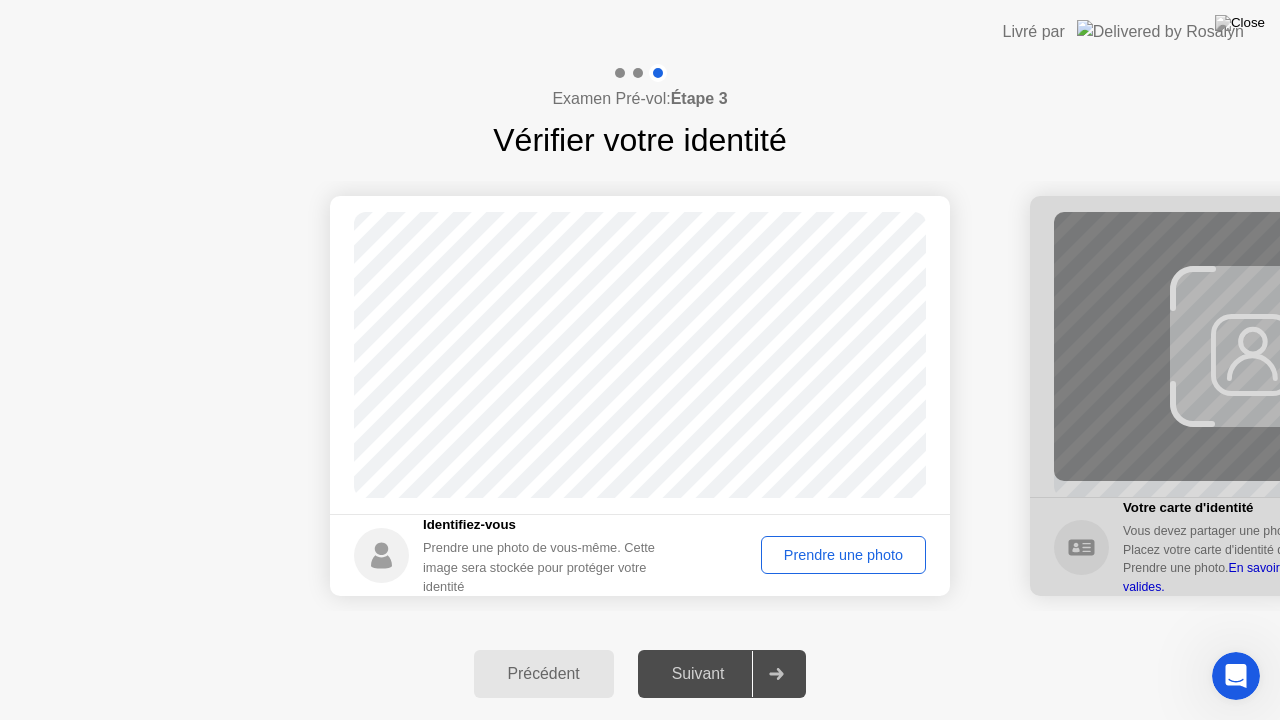 click on "Prendre une photo" 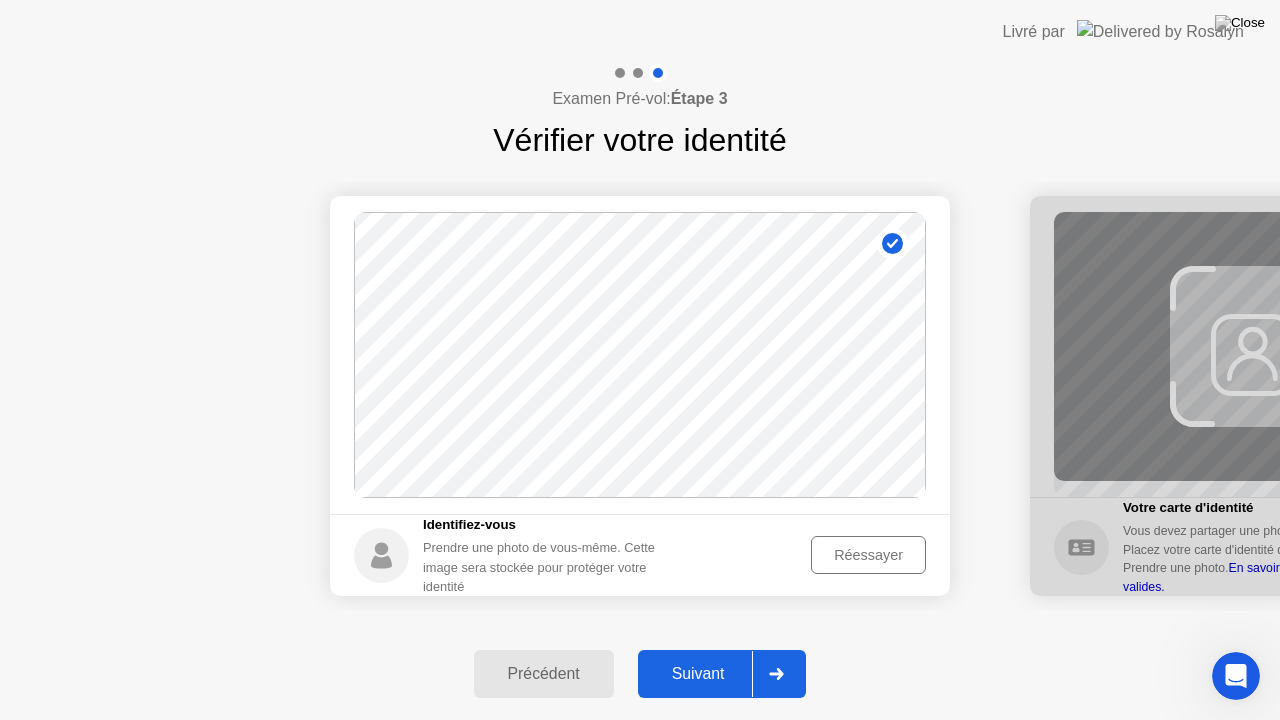 click on "Réessayer" 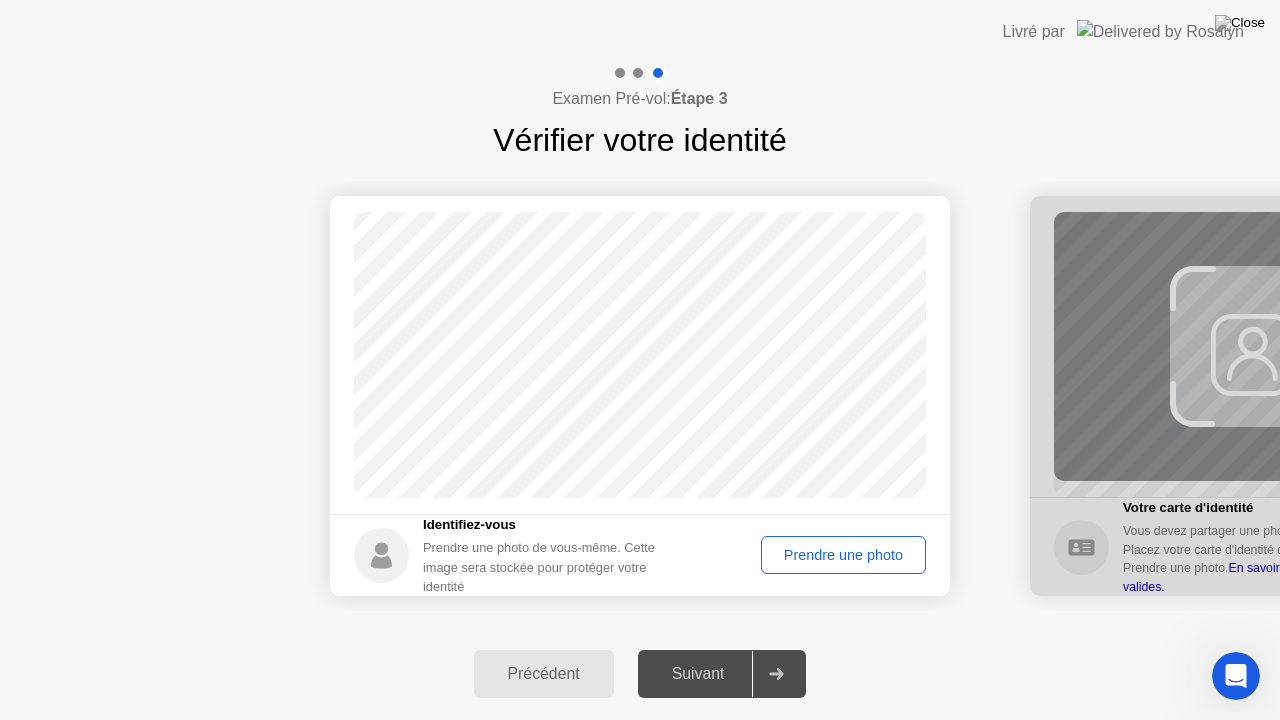 click on "Prendre une photo" 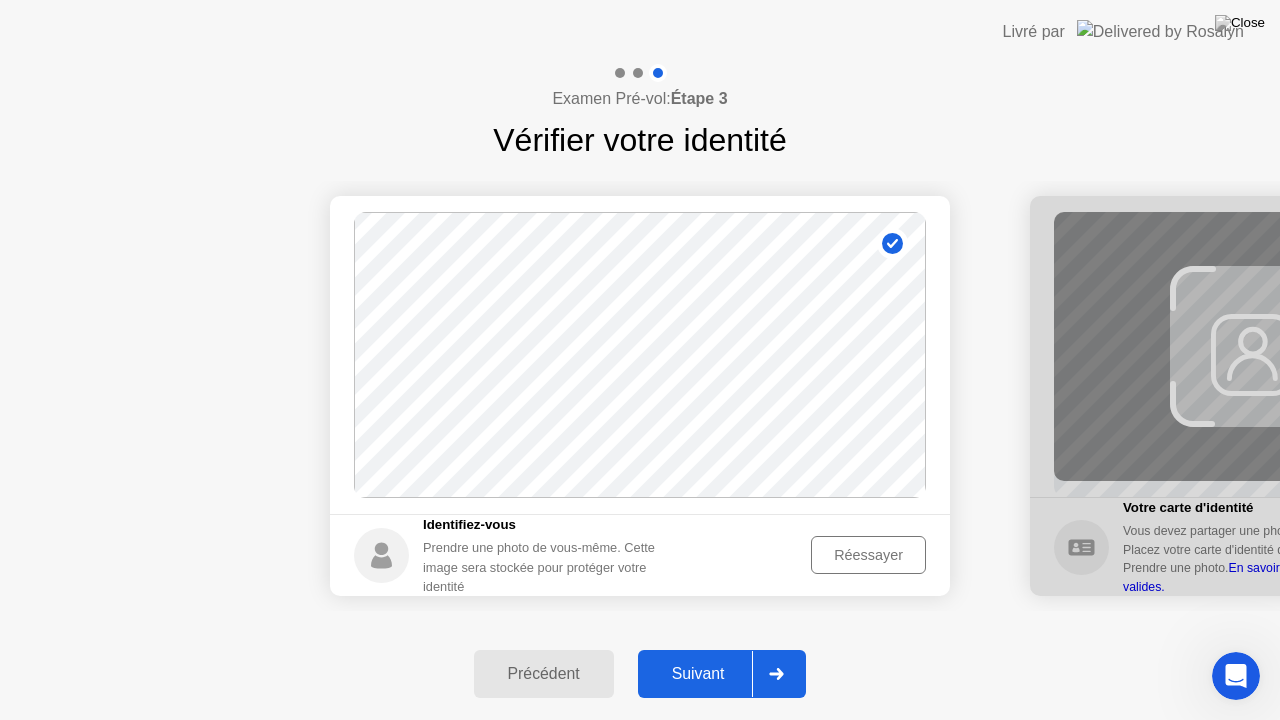 click 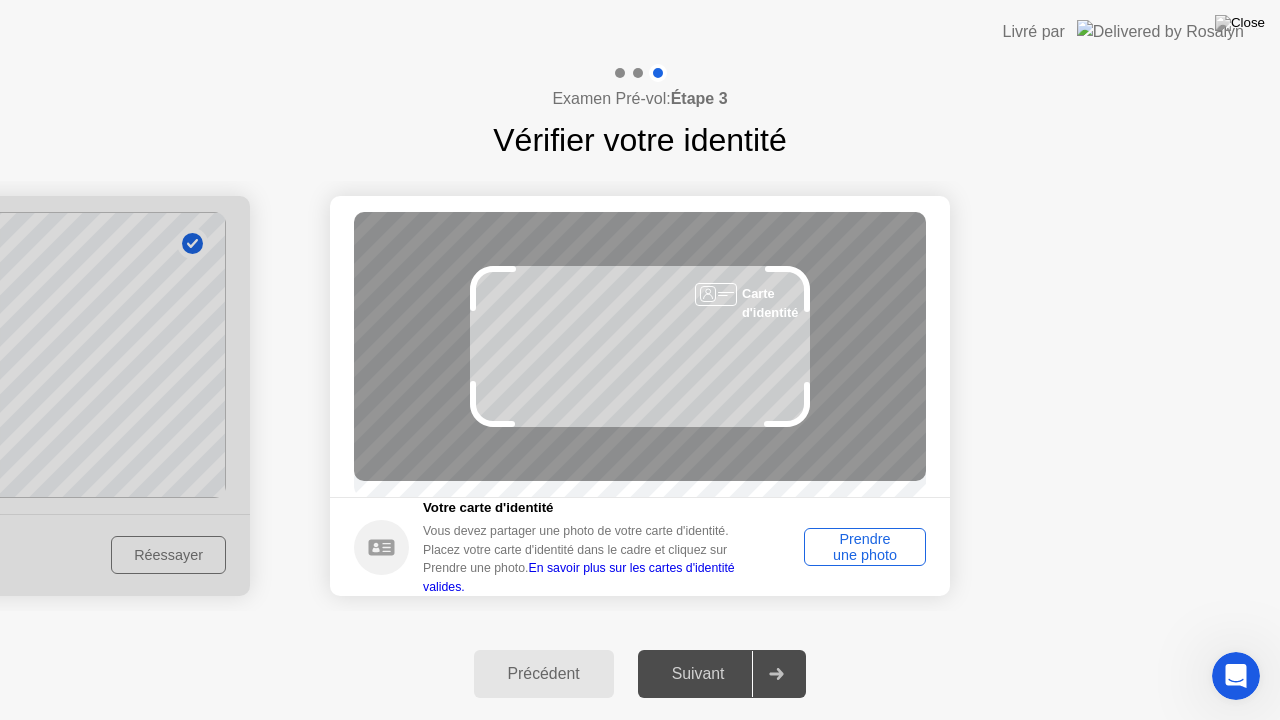 click on "Prendre une photo" 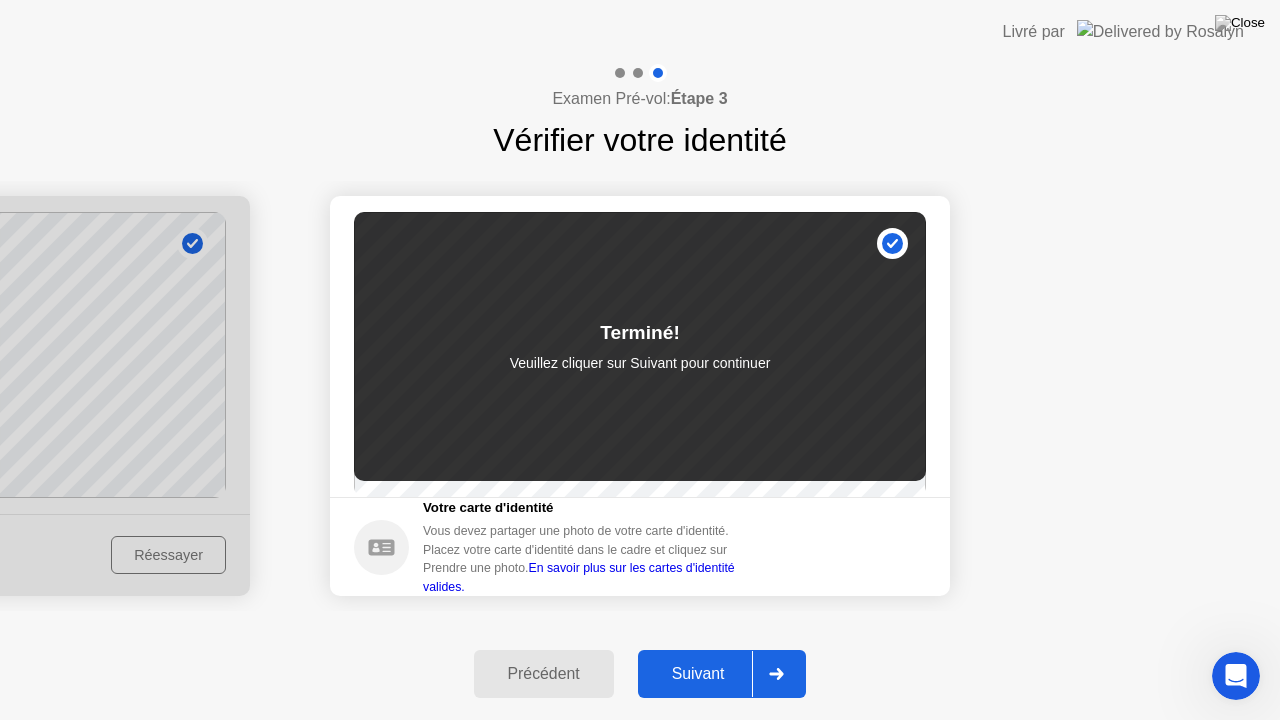 click 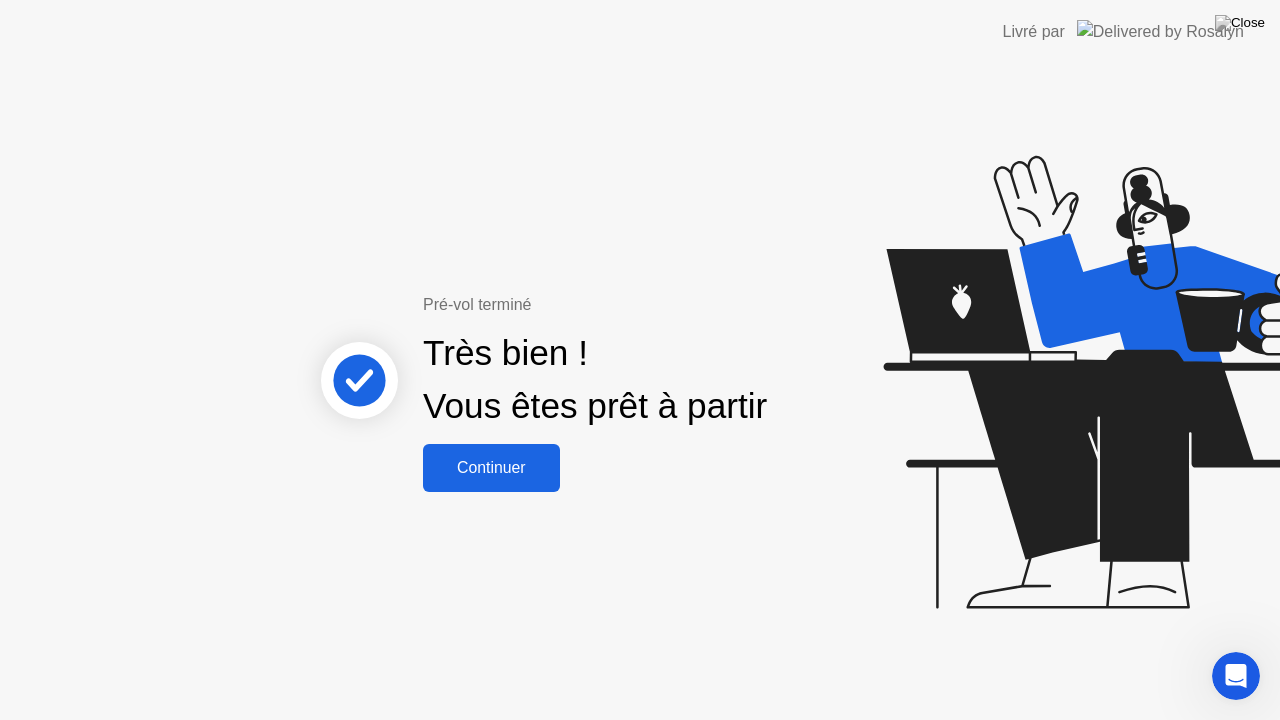 click on "Continuer" 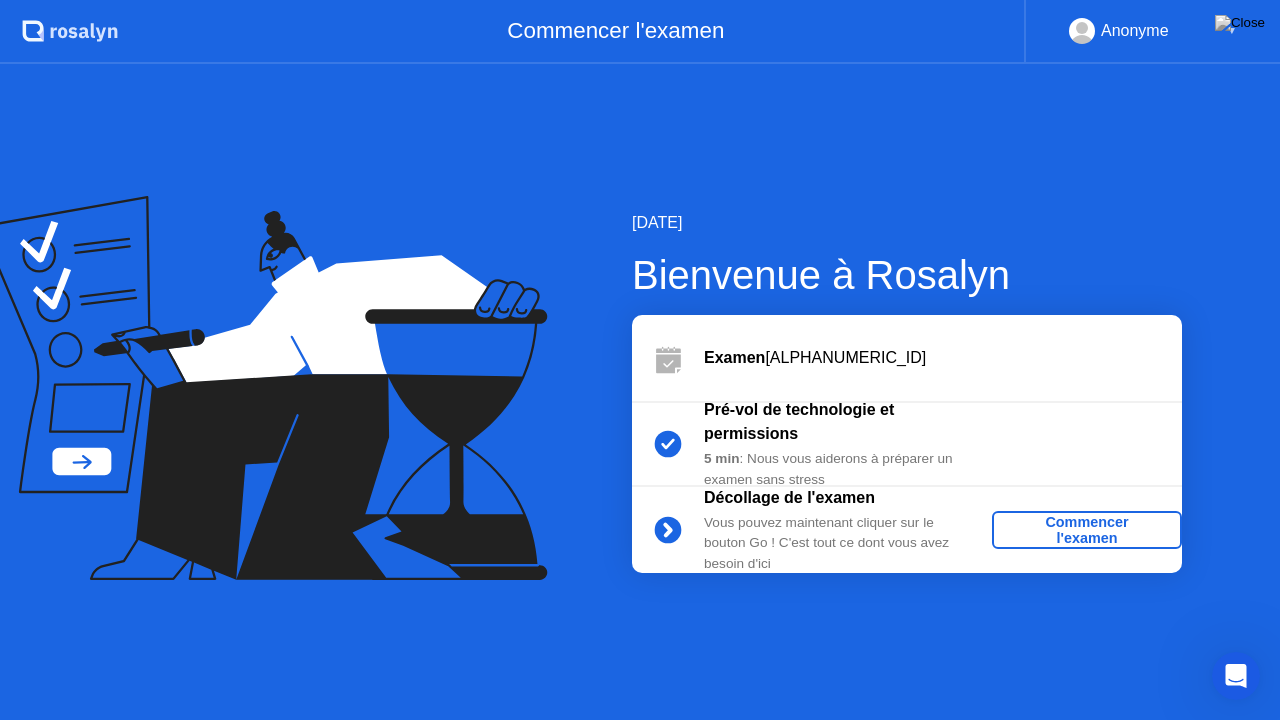 click on "Commencer l'examen" 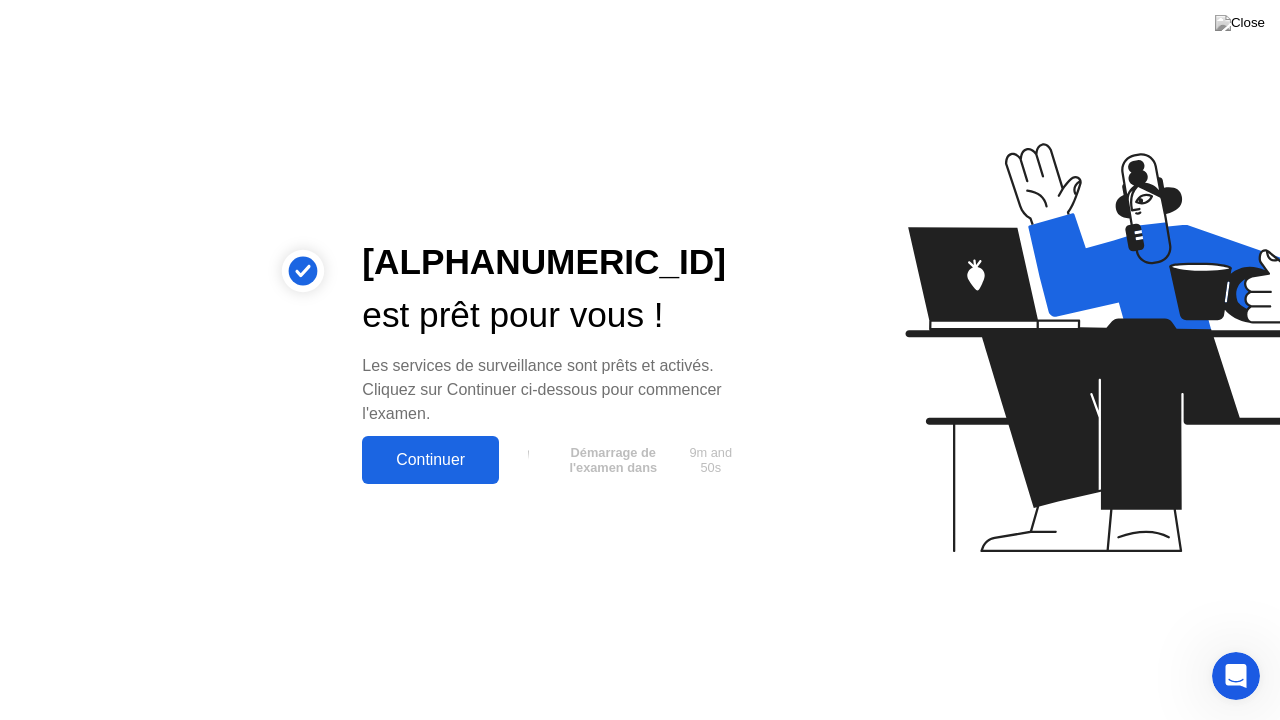 click on "Continuer" 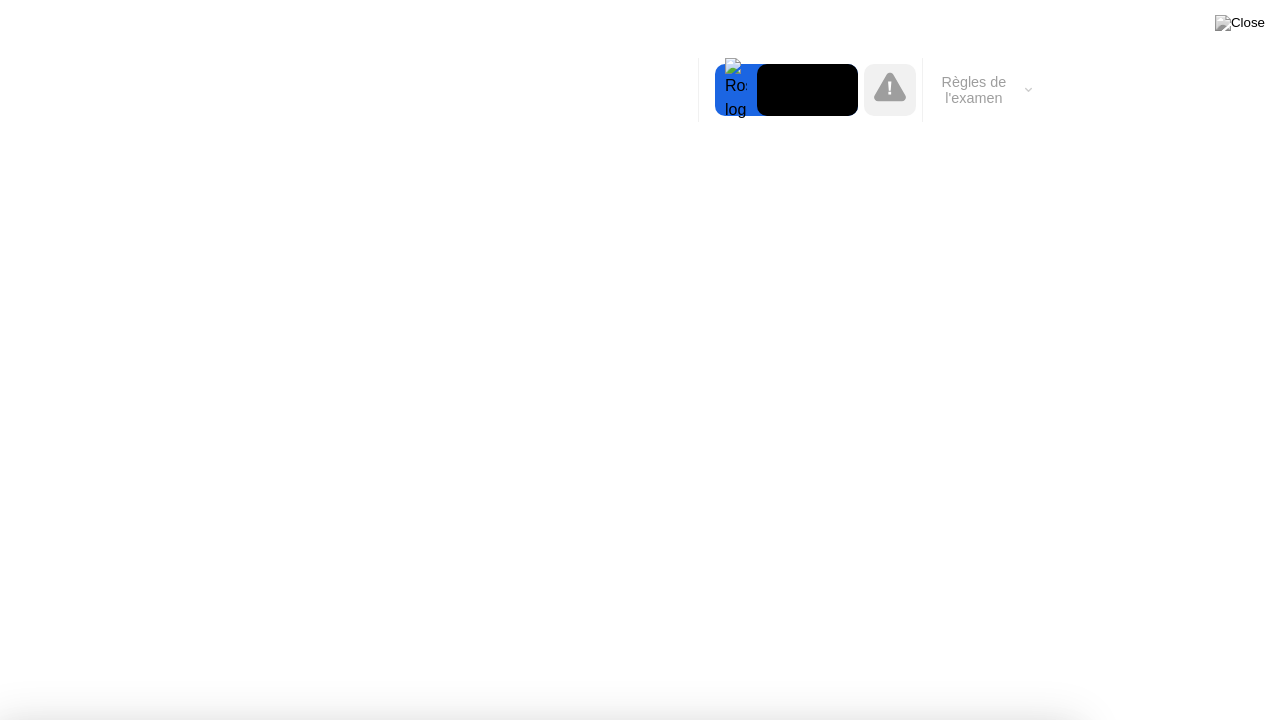 click on "Compris!" at bounding box center [657, 1238] 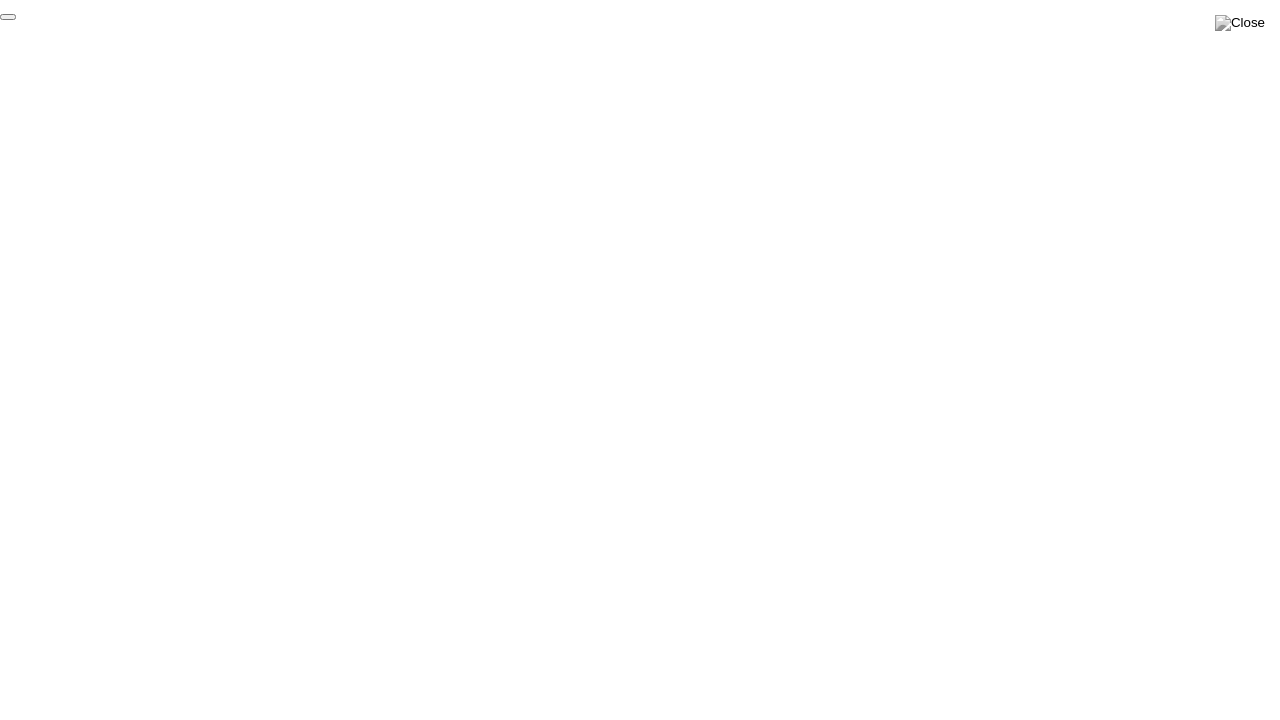 click on "End Proctoring Session" 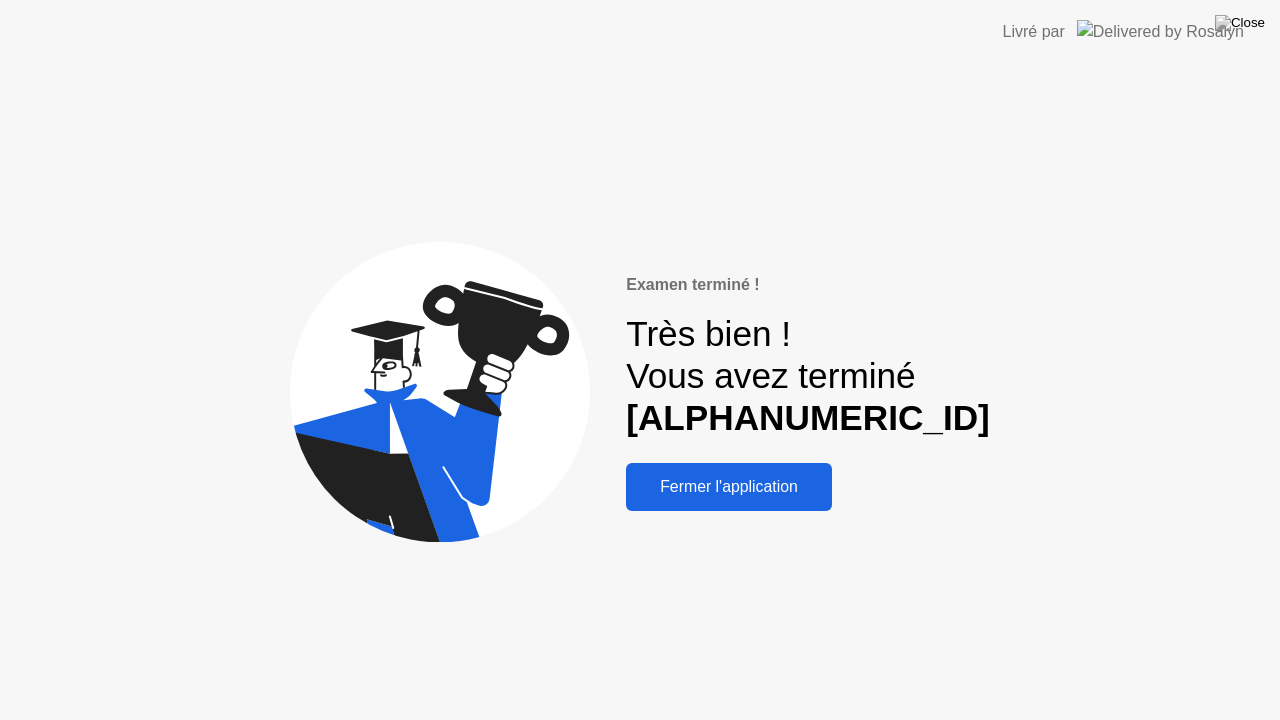 click on "Fermer l'application" 